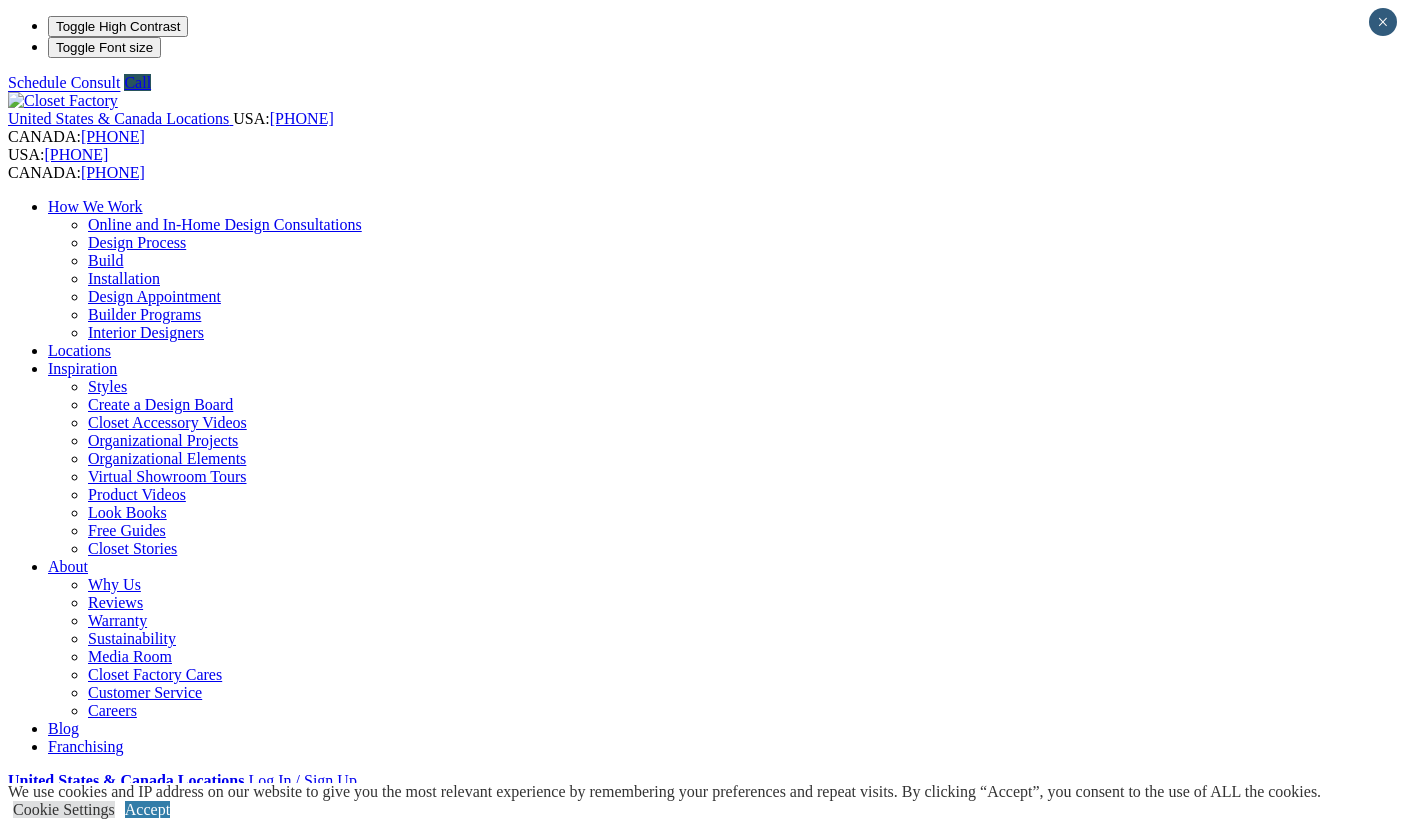 scroll, scrollTop: 0, scrollLeft: 0, axis: both 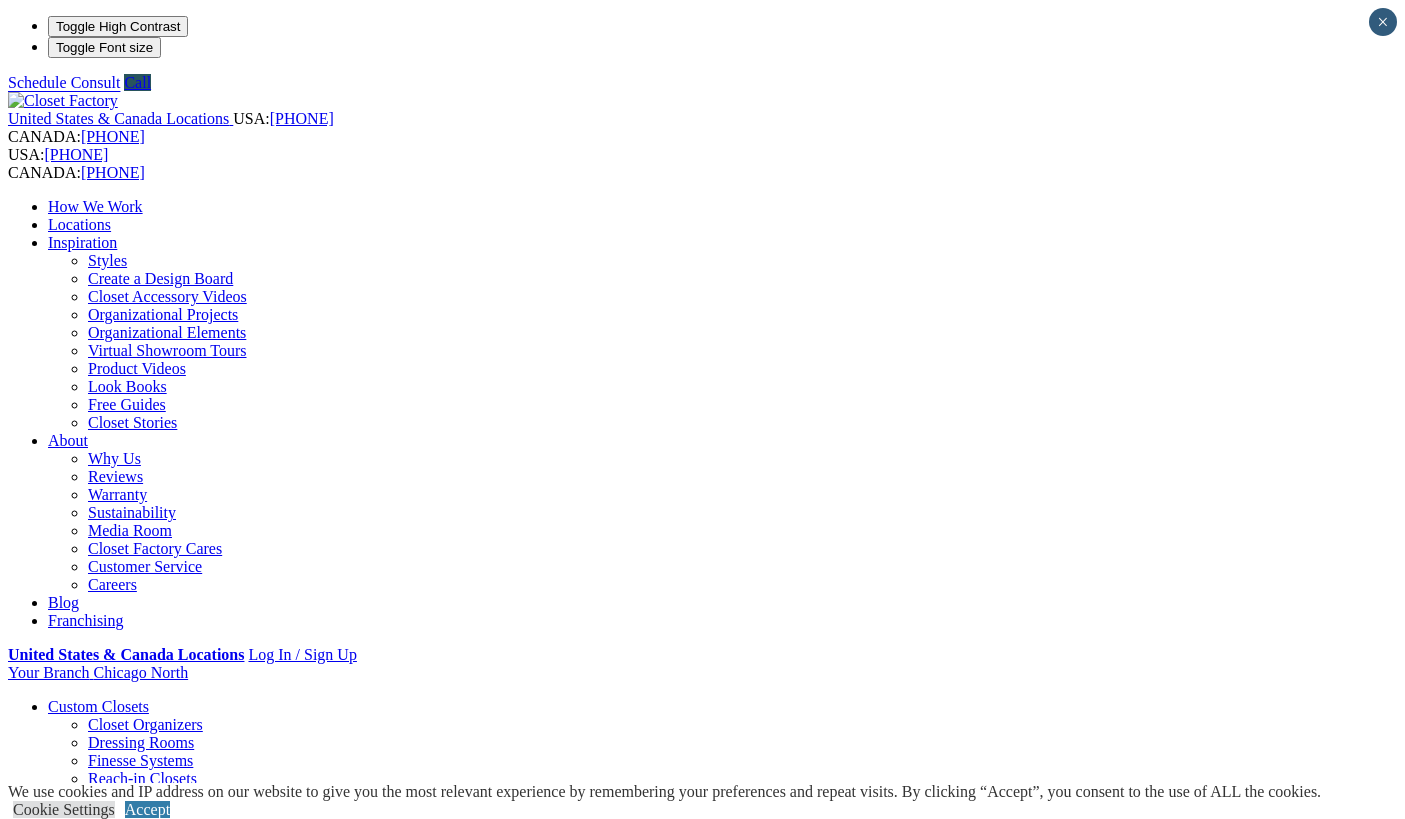 click on "Look Books" at bounding box center (127, 386) 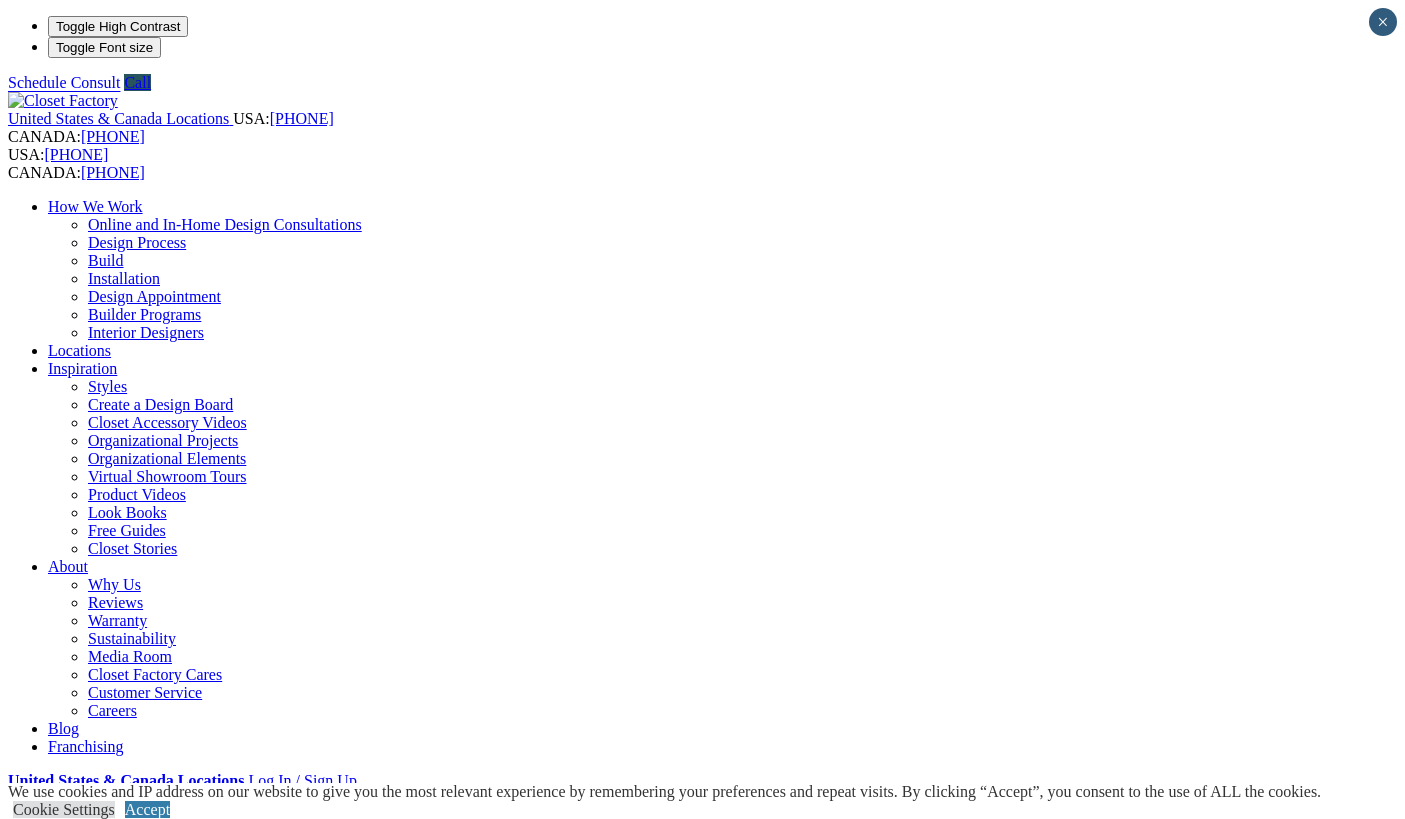 scroll, scrollTop: 0, scrollLeft: 0, axis: both 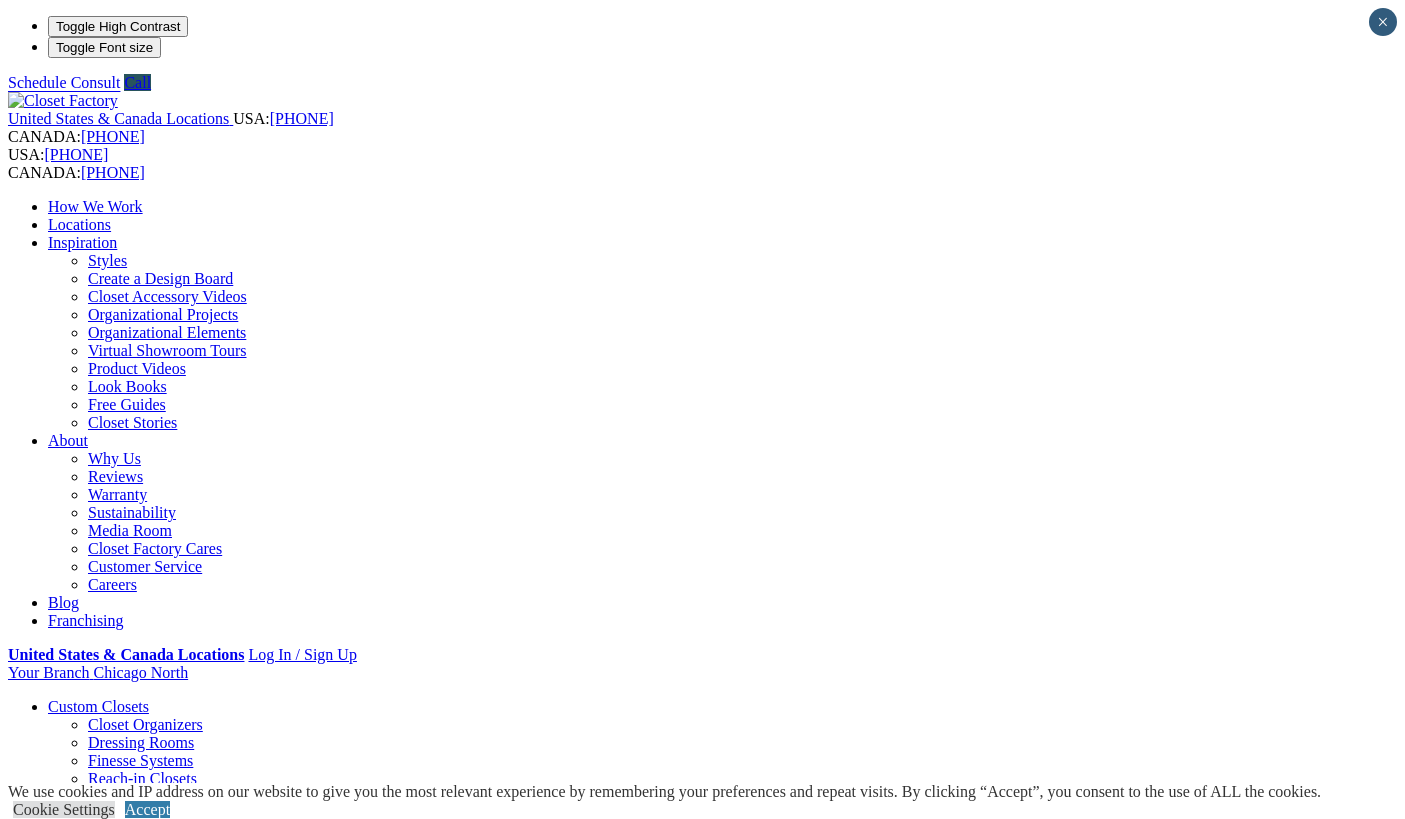click on "Craft Room" at bounding box center [126, 1120] 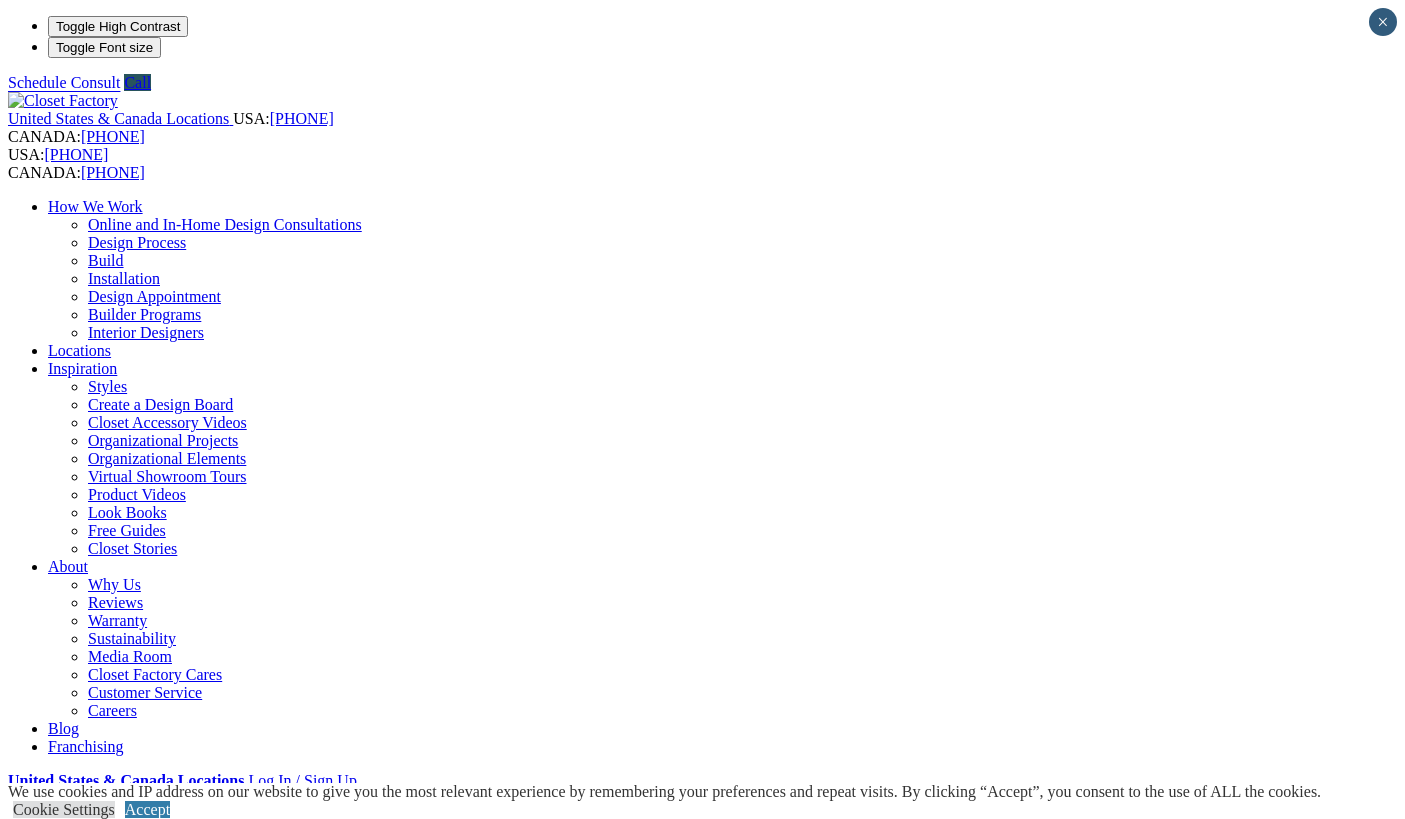 scroll, scrollTop: 0, scrollLeft: 0, axis: both 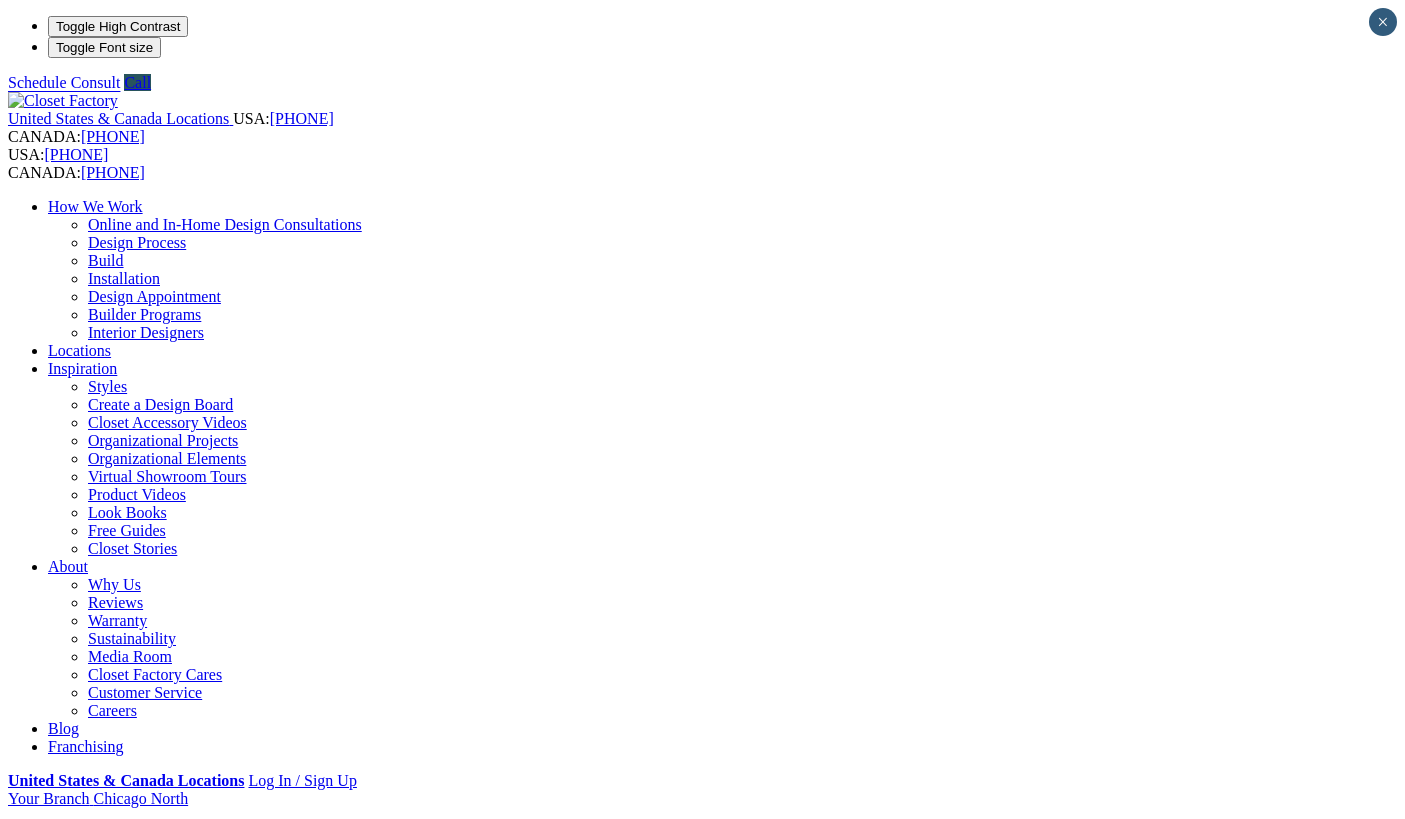 click at bounding box center (164, 1352) 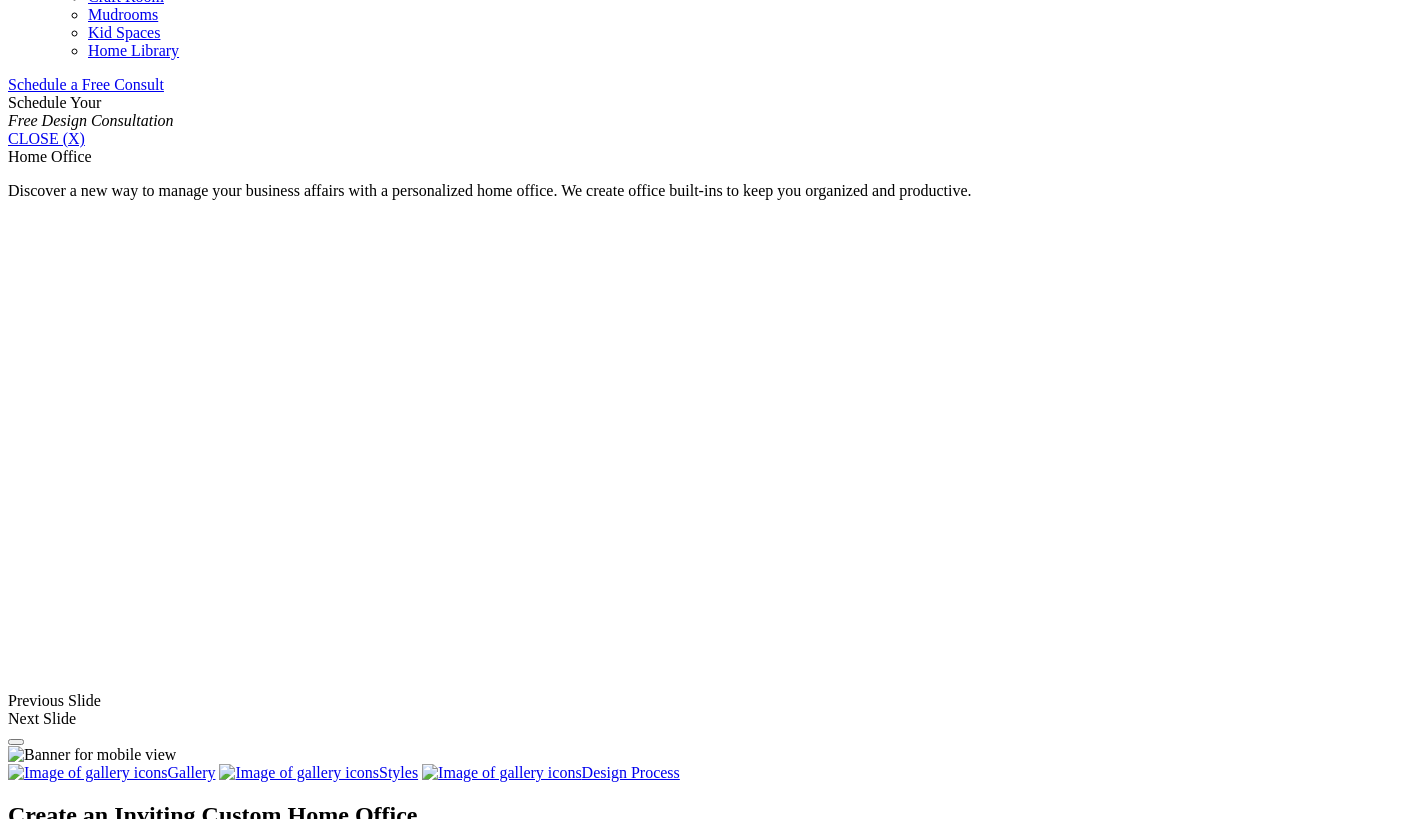 scroll, scrollTop: 1343, scrollLeft: 0, axis: vertical 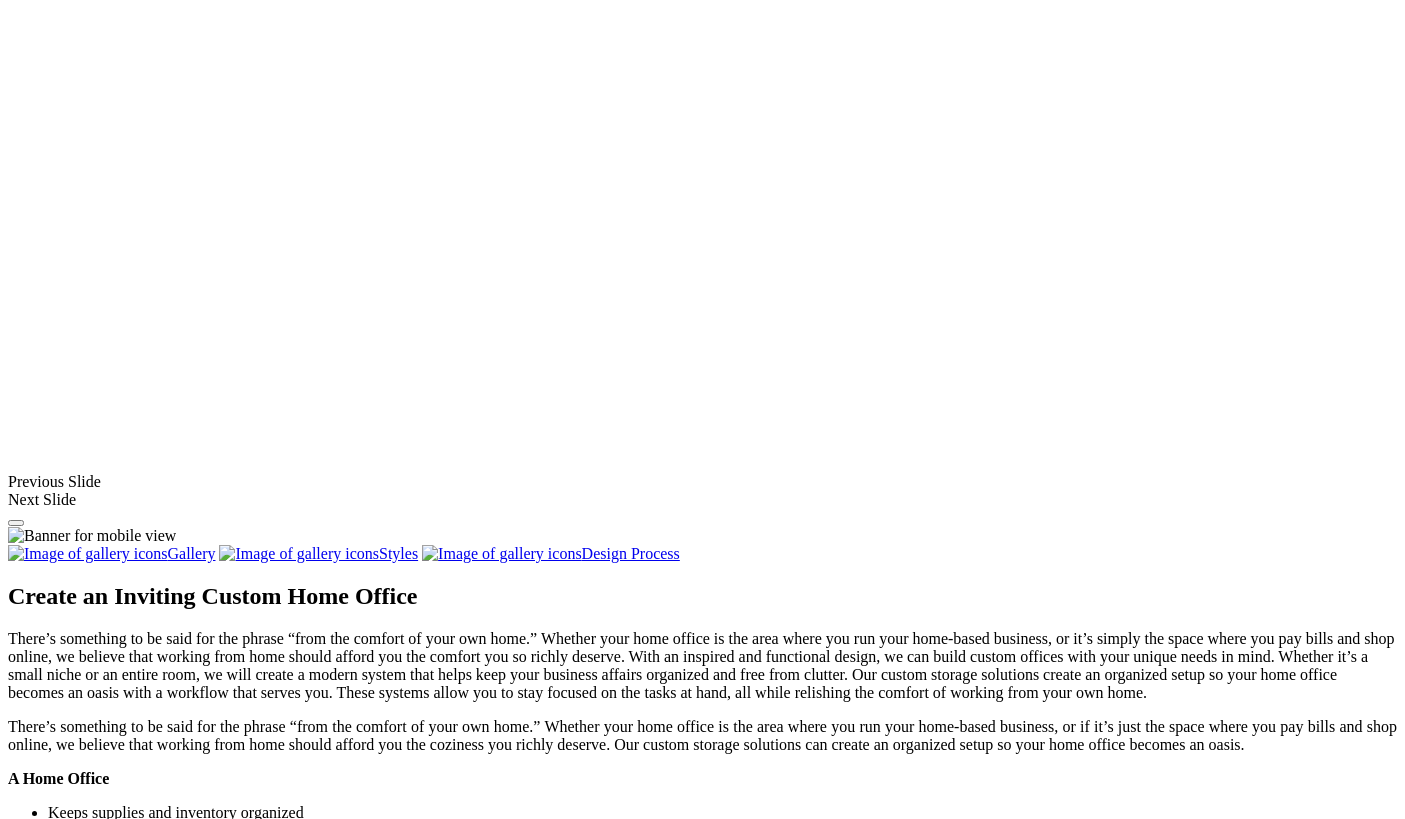 click at bounding box center [330, 1448] 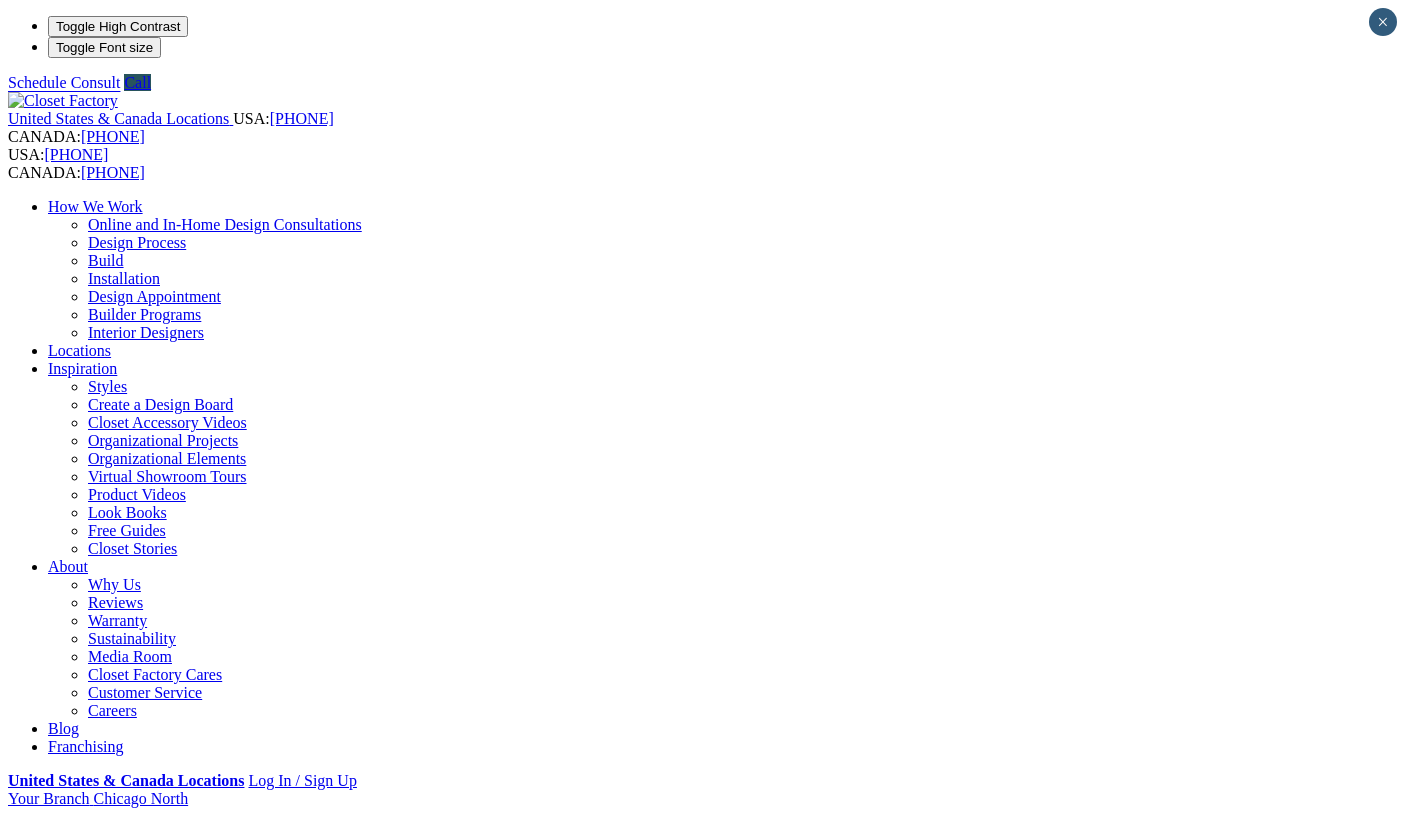 scroll, scrollTop: 0, scrollLeft: 0, axis: both 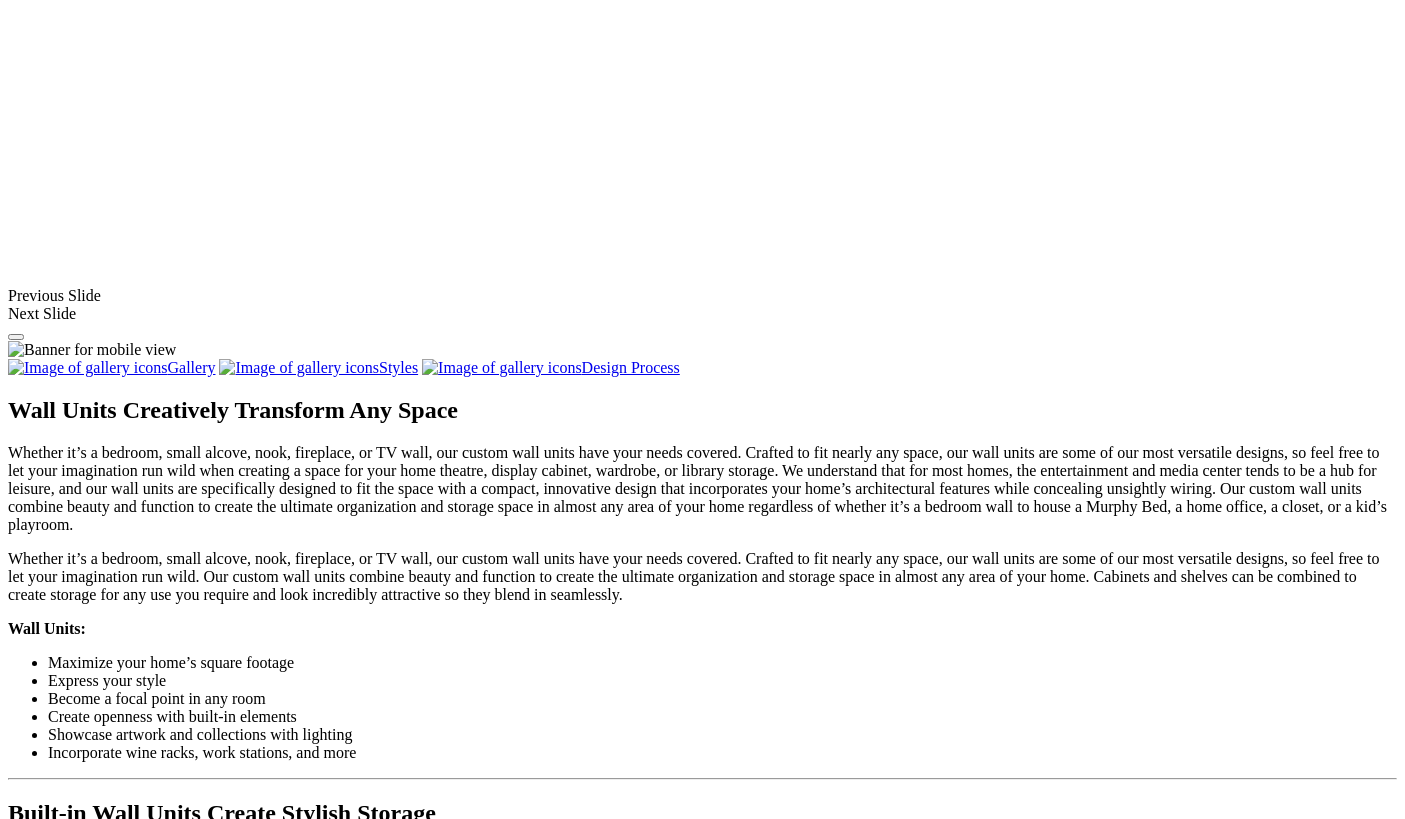 click at bounding box center (373, 1682) 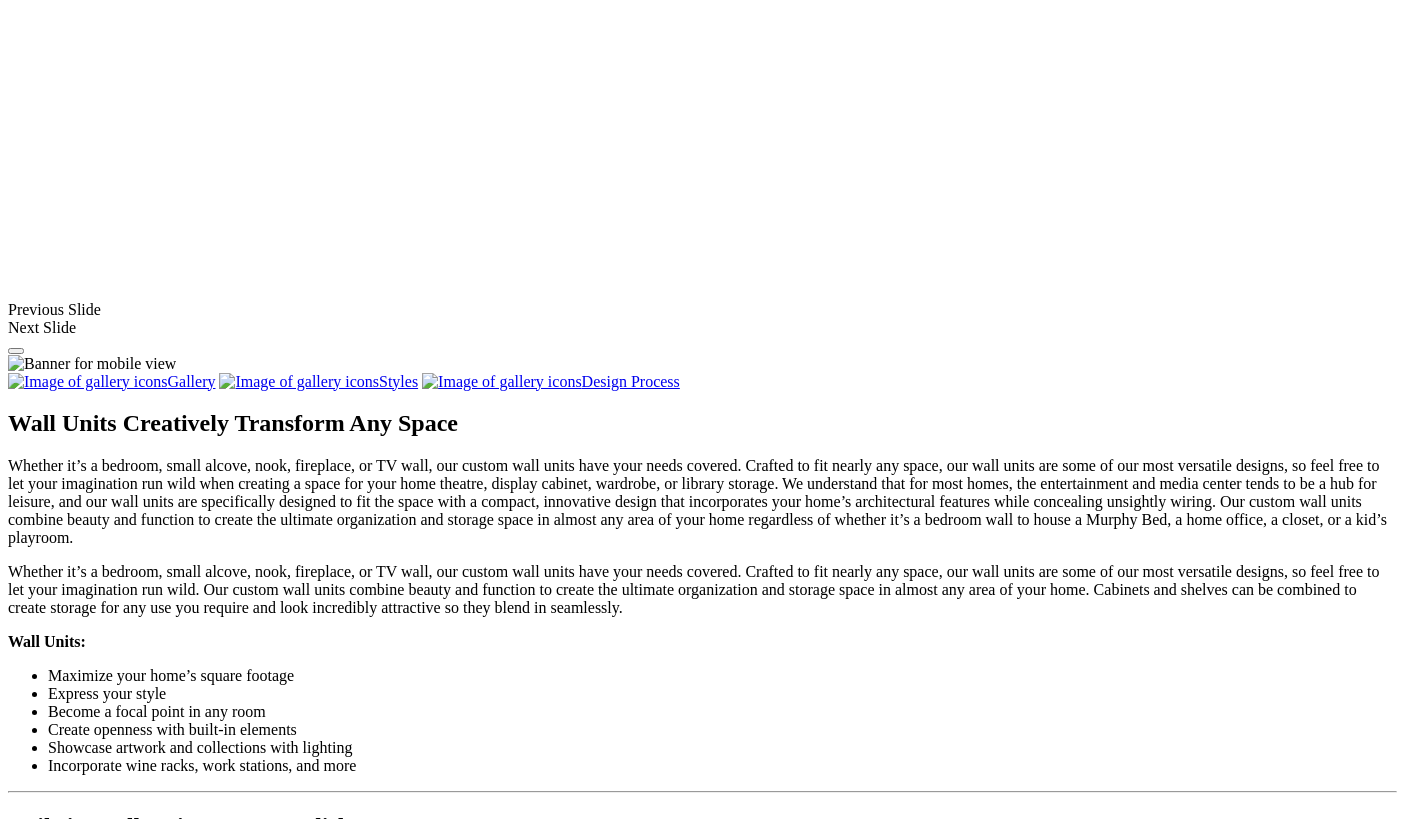 click on "More" at bounding box center (65, -395) 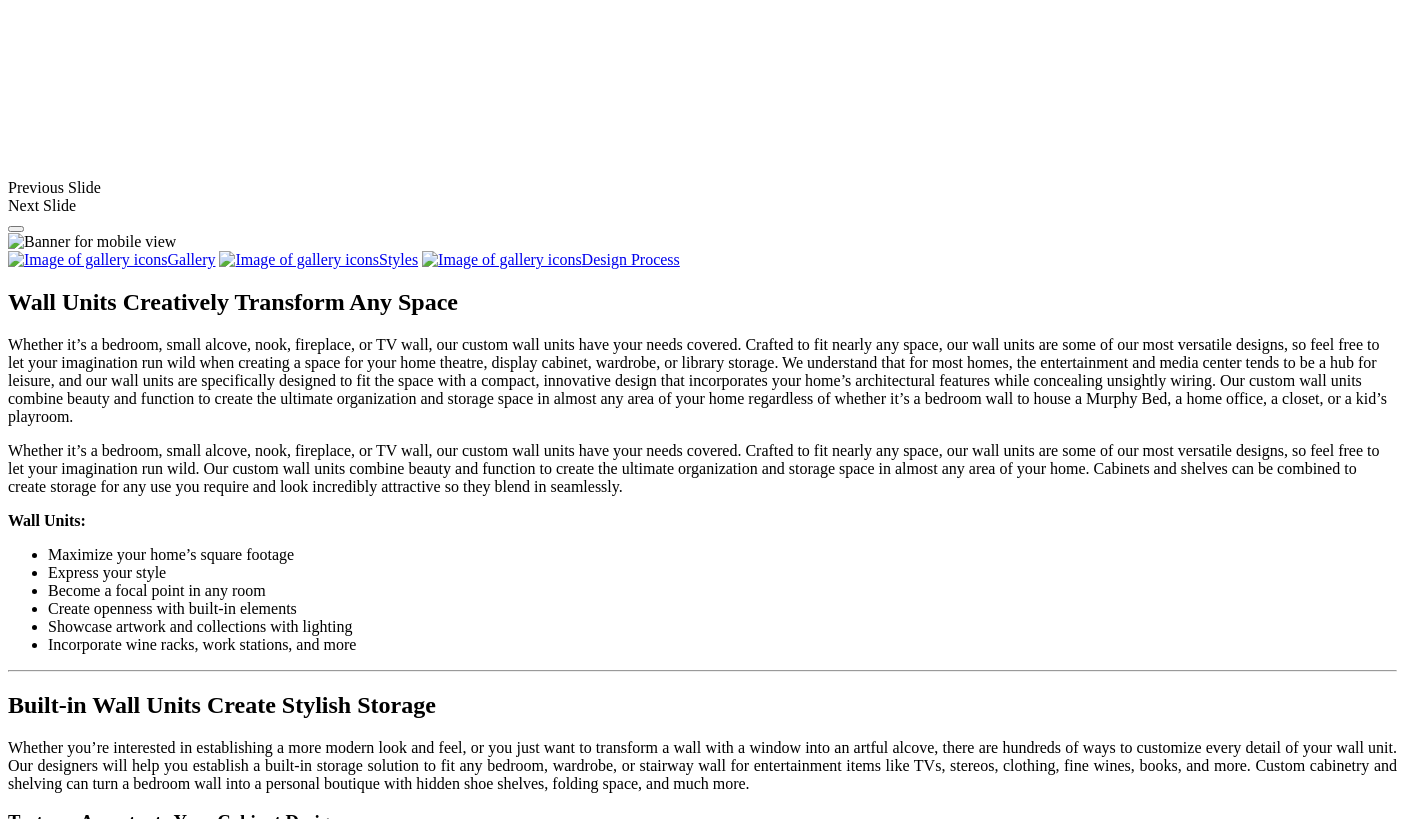 click on "More" at bounding box center [65, -395] 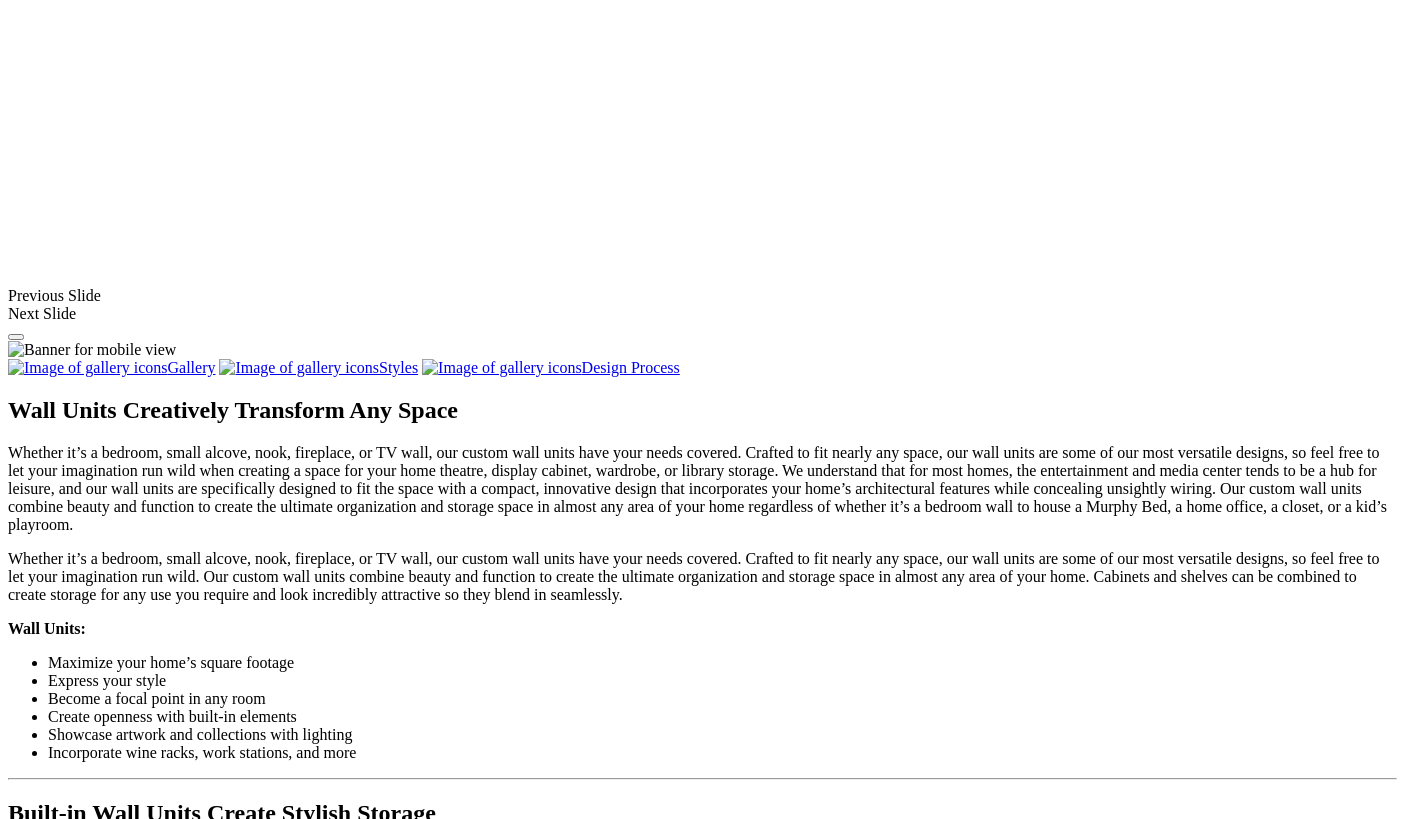 click on "Craft Room" at bounding box center [126, -341] 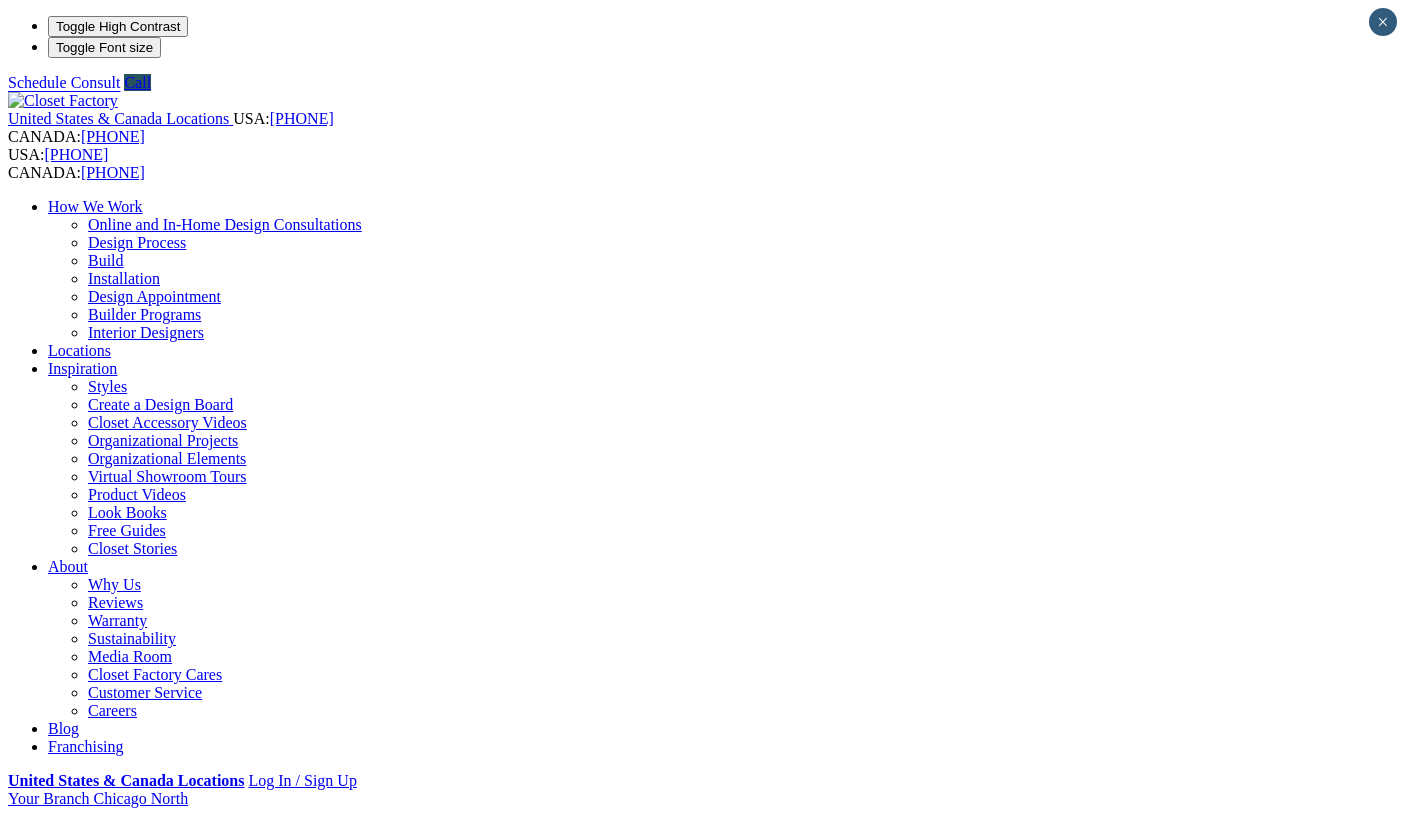 scroll, scrollTop: 0, scrollLeft: 0, axis: both 